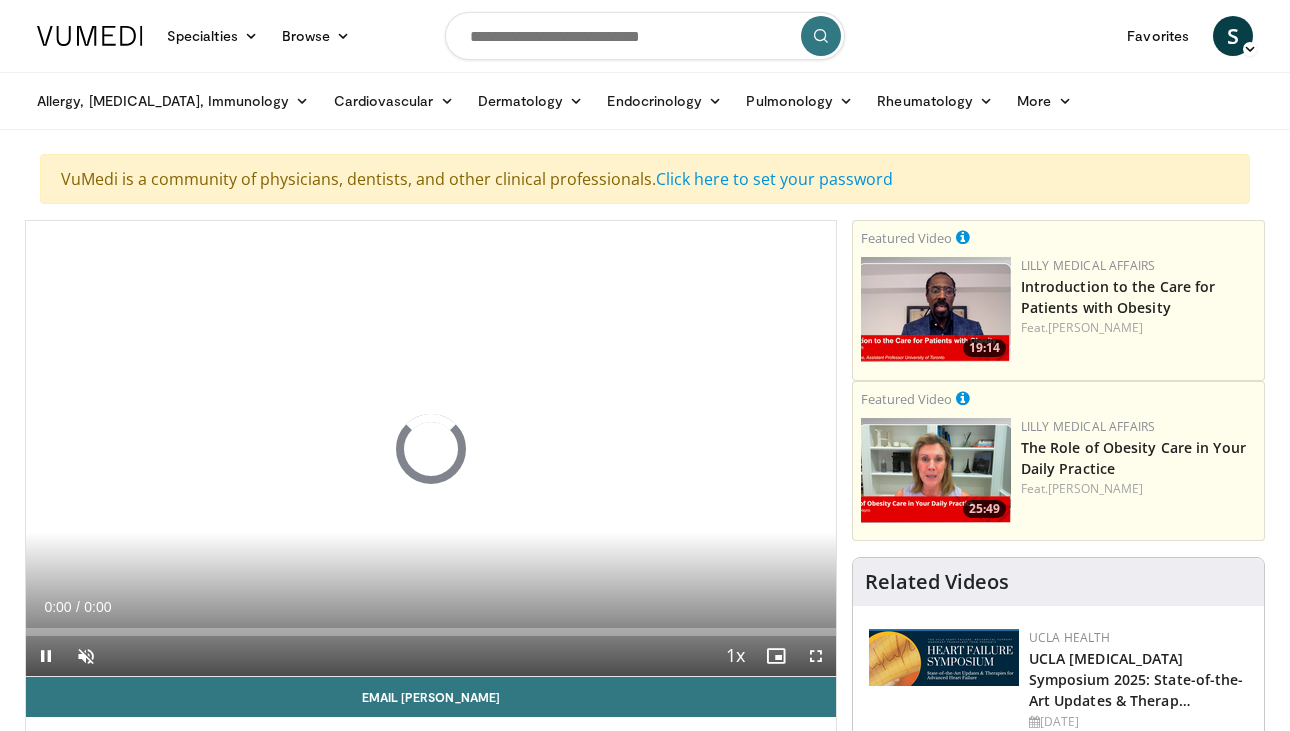 scroll, scrollTop: 0, scrollLeft: 0, axis: both 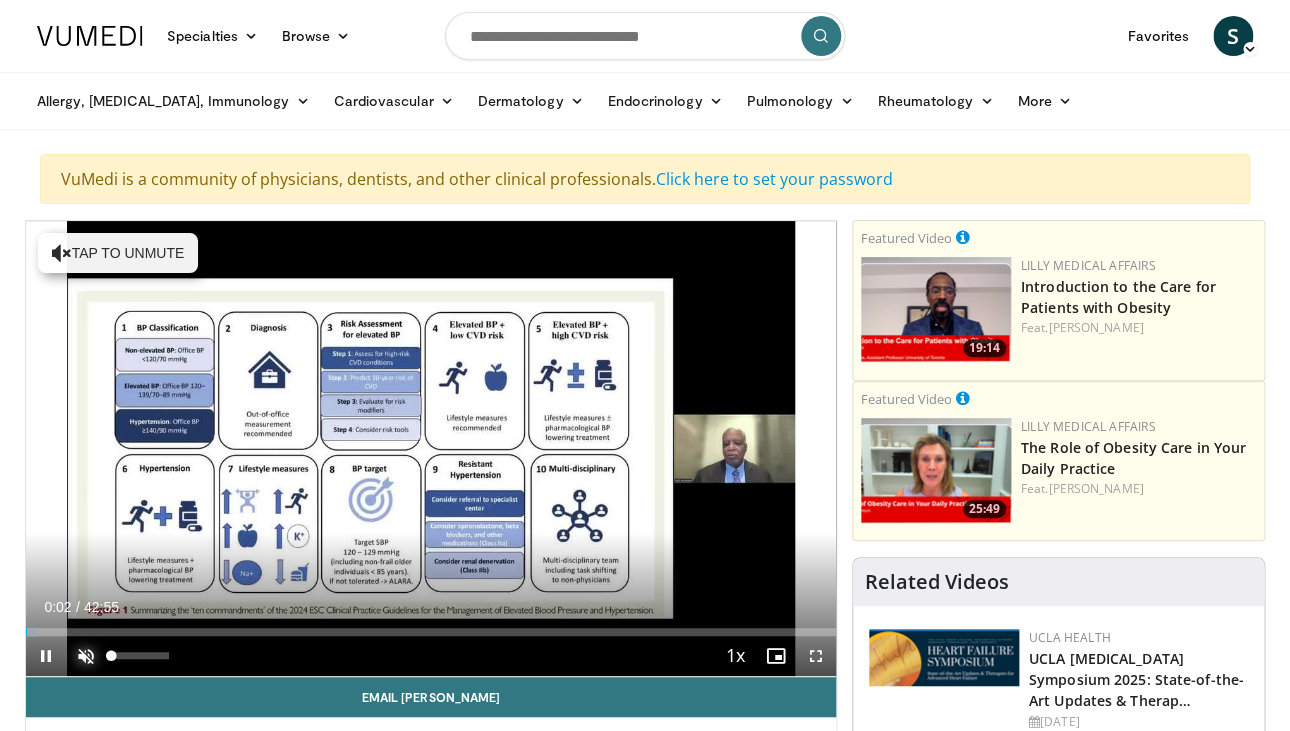 click at bounding box center (86, 656) 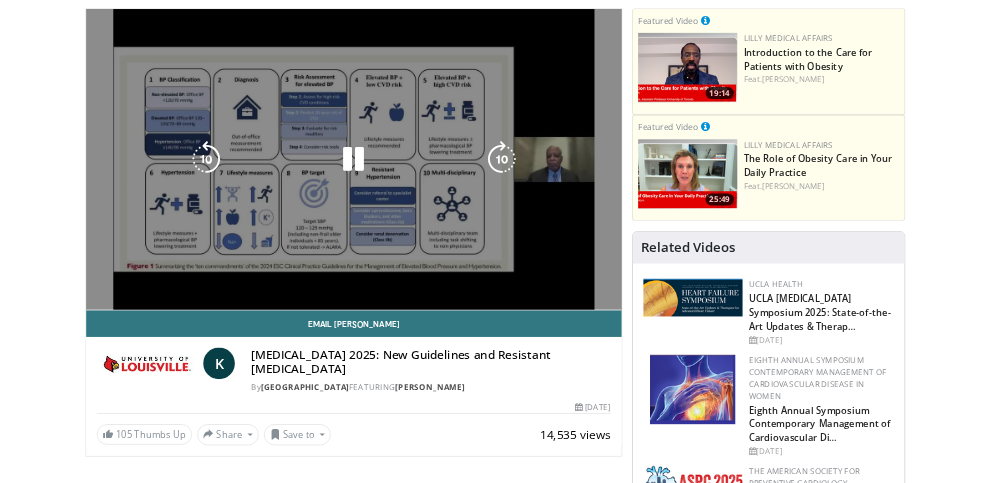 scroll, scrollTop: 209, scrollLeft: 0, axis: vertical 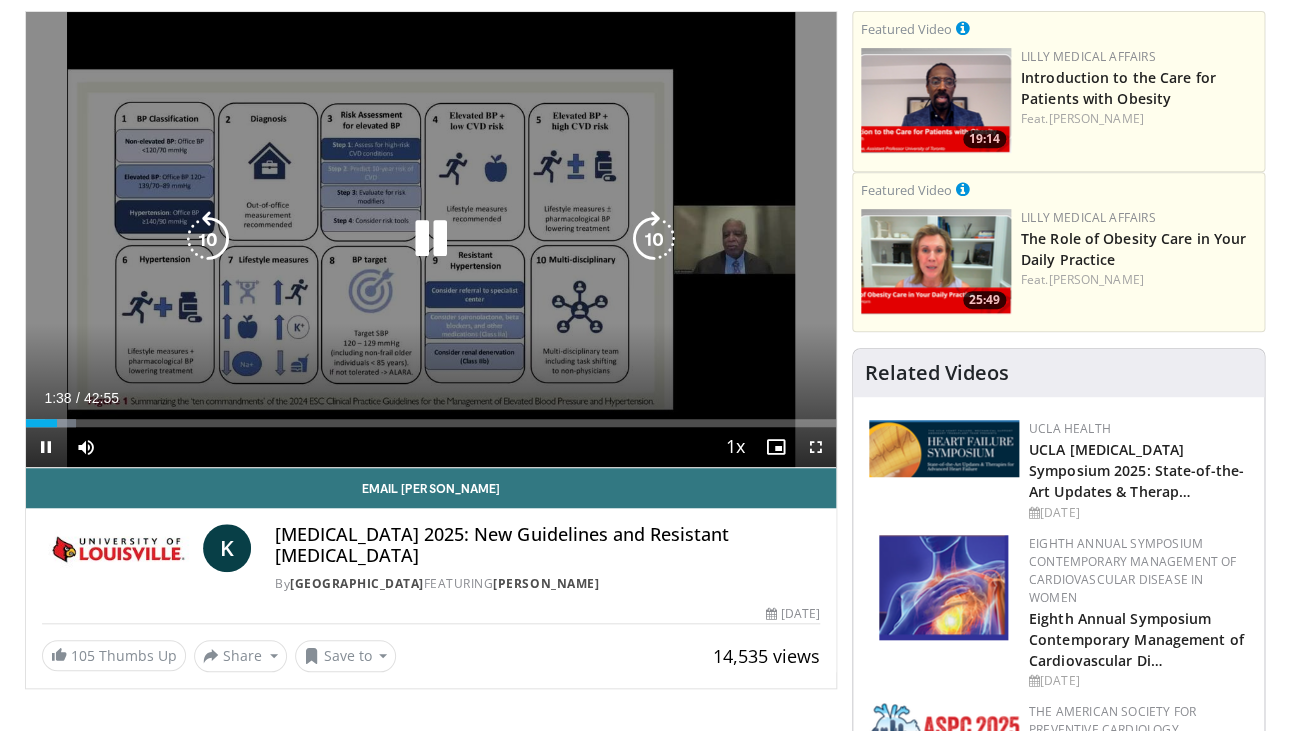 click at bounding box center (431, 239) 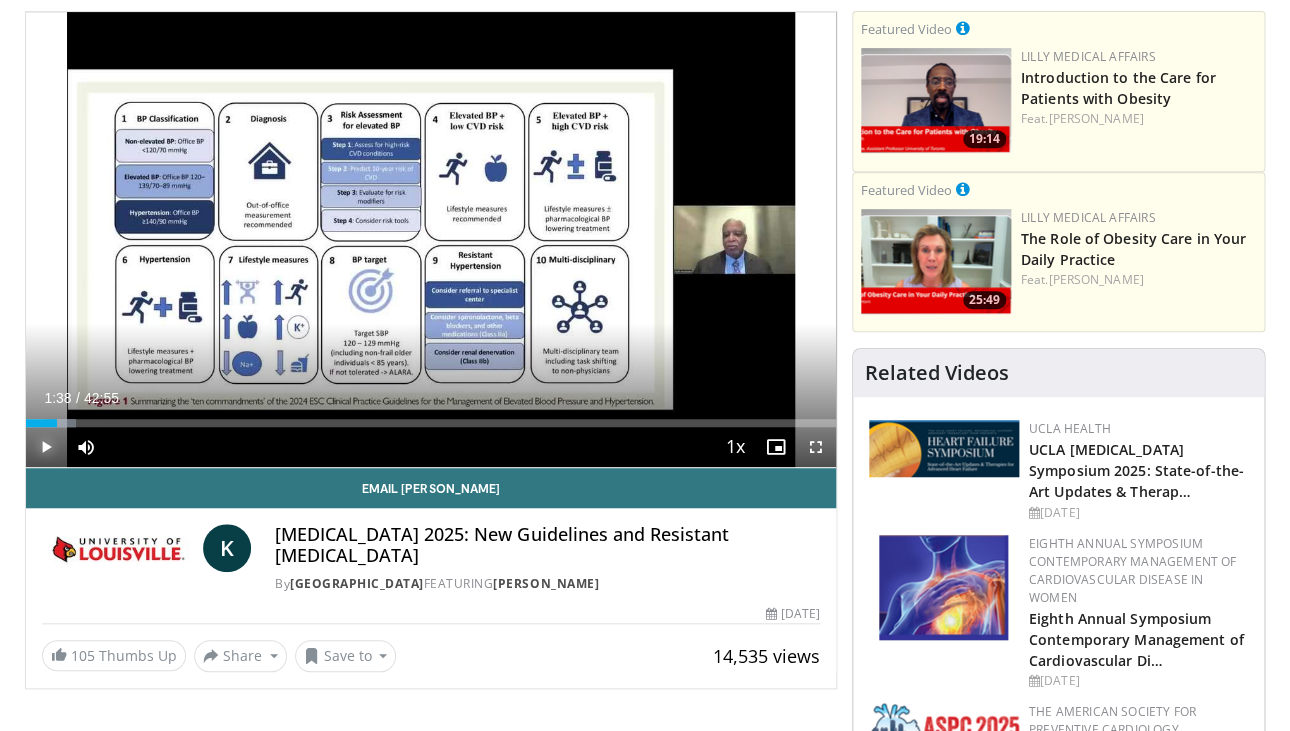 click at bounding box center (46, 447) 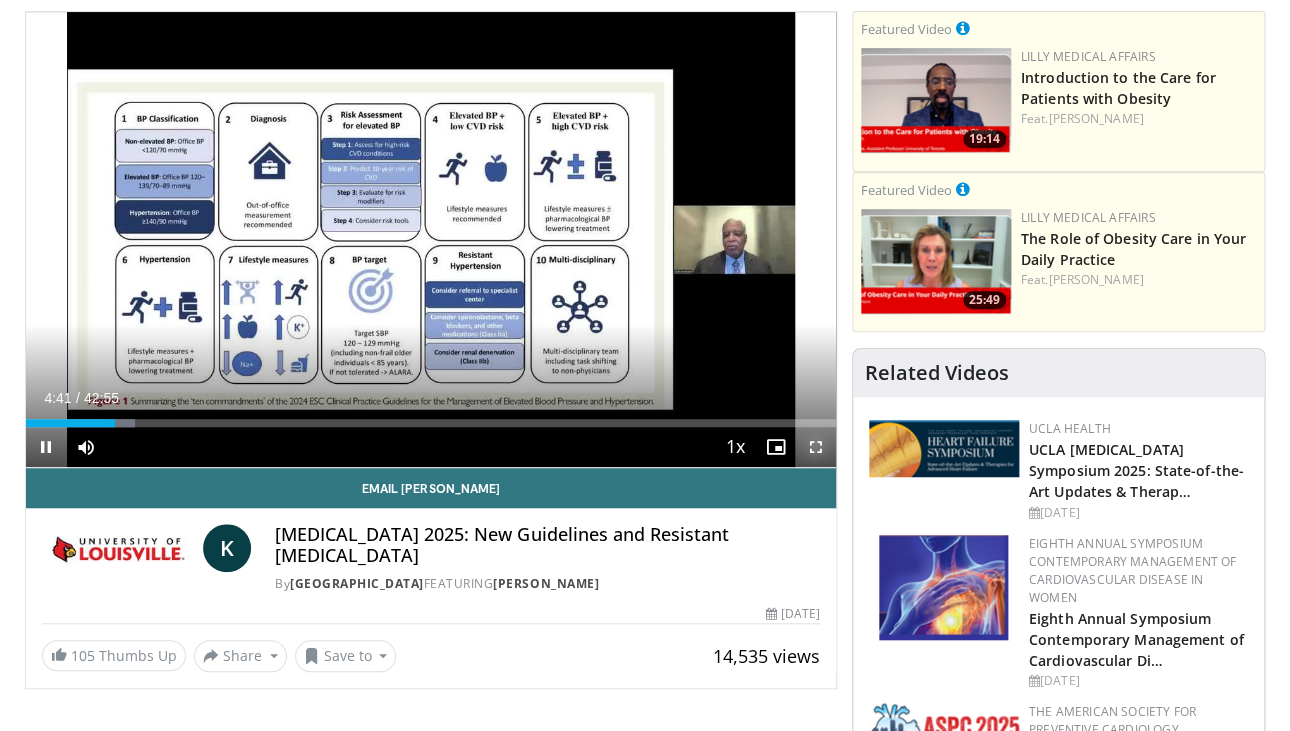 click at bounding box center [816, 447] 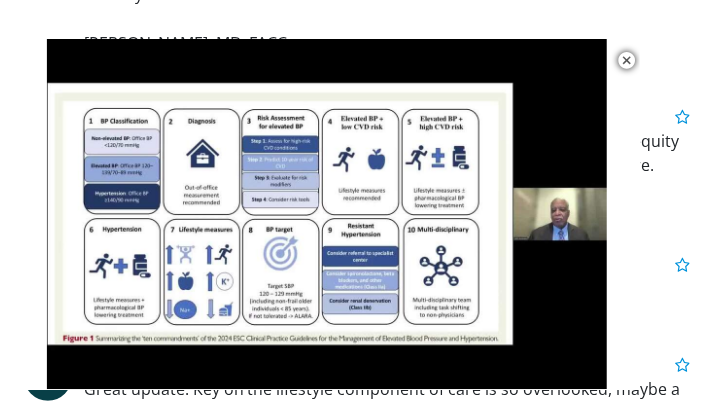 scroll, scrollTop: 1121, scrollLeft: 0, axis: vertical 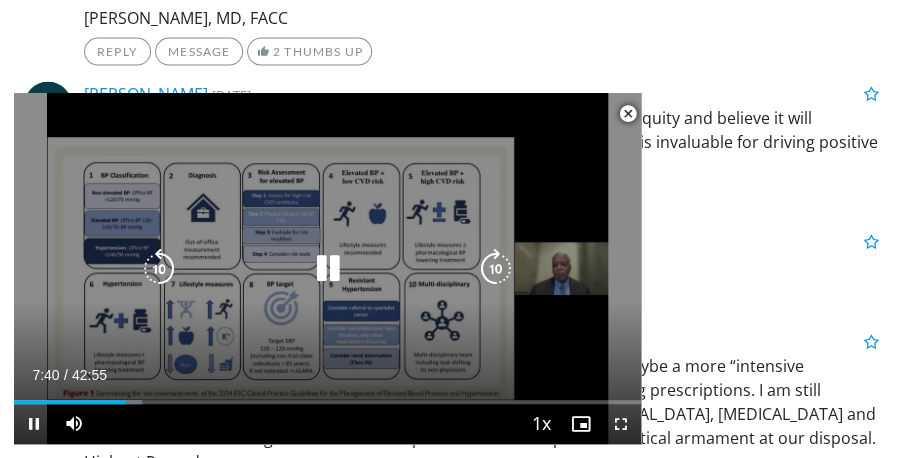 click at bounding box center [159, 269] 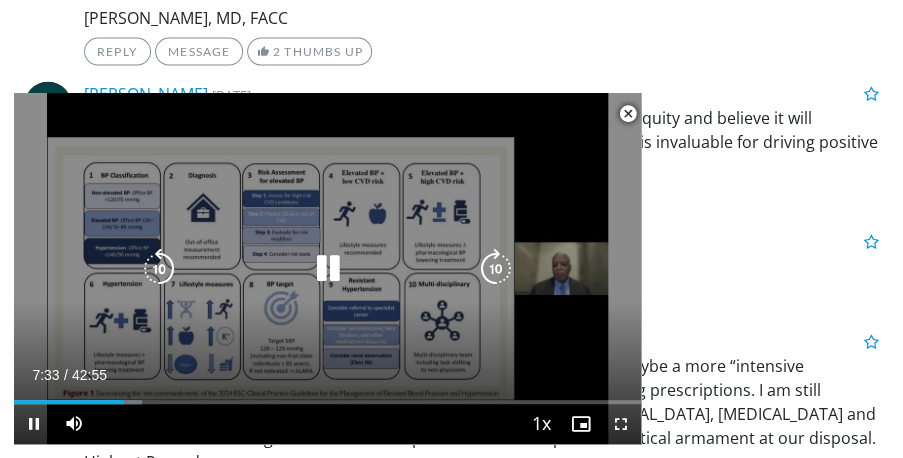 click at bounding box center (328, 269) 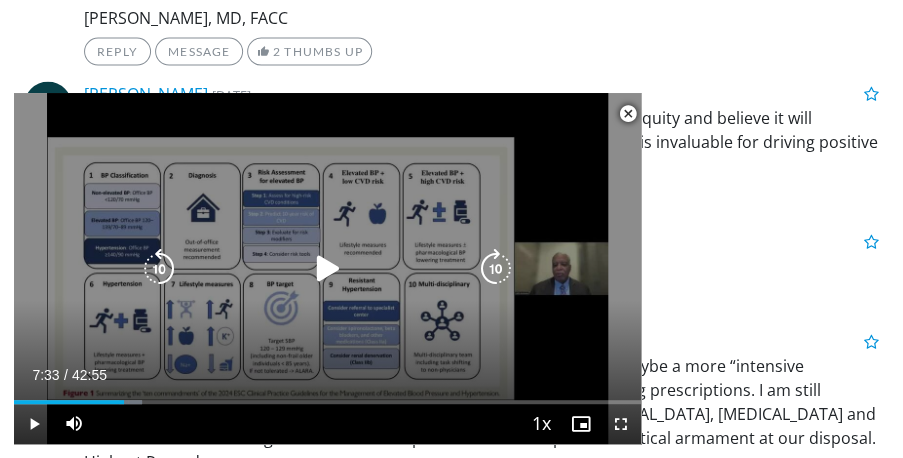 click at bounding box center (328, 269) 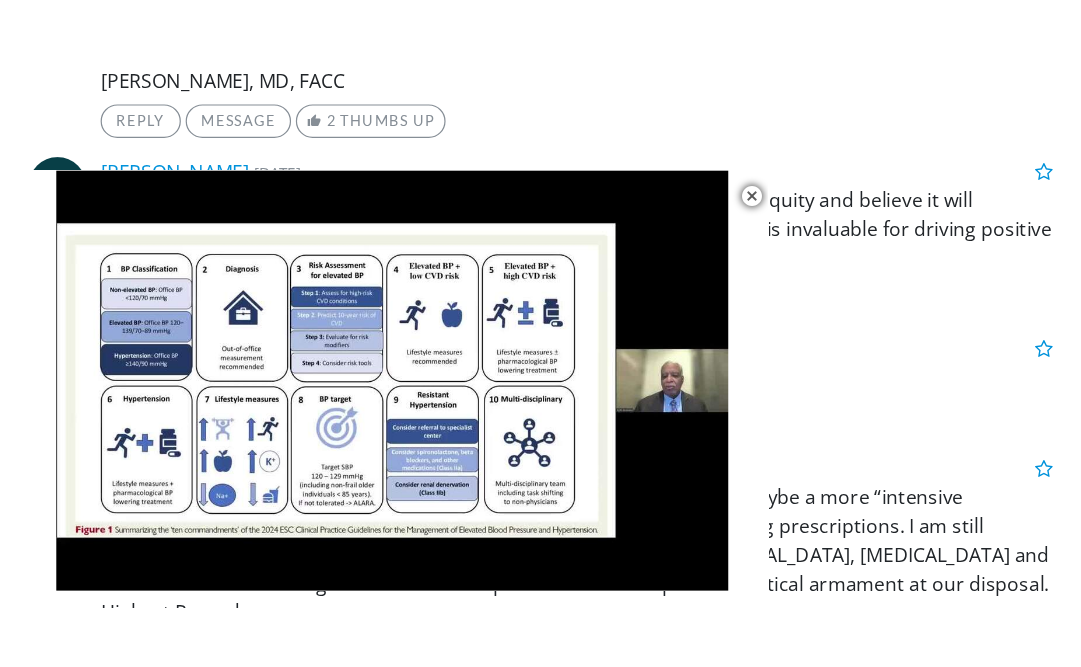 scroll, scrollTop: 1017, scrollLeft: 0, axis: vertical 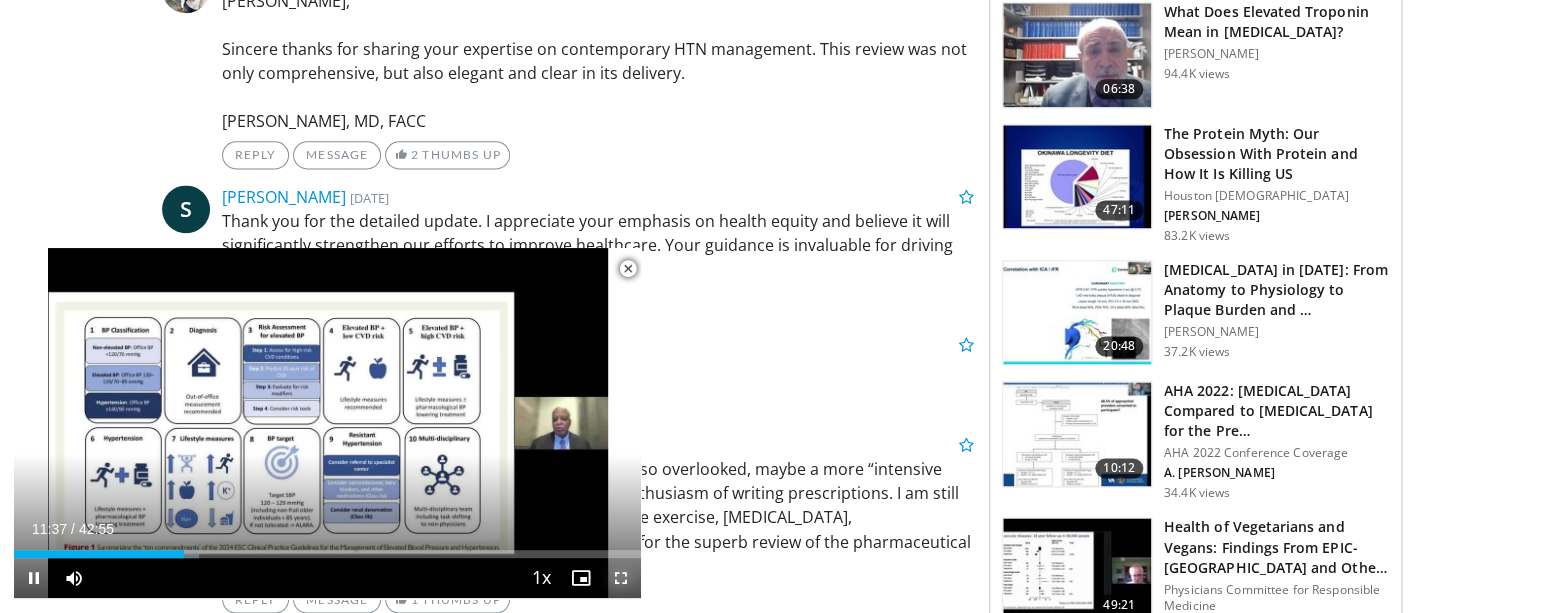 click at bounding box center (621, 578) 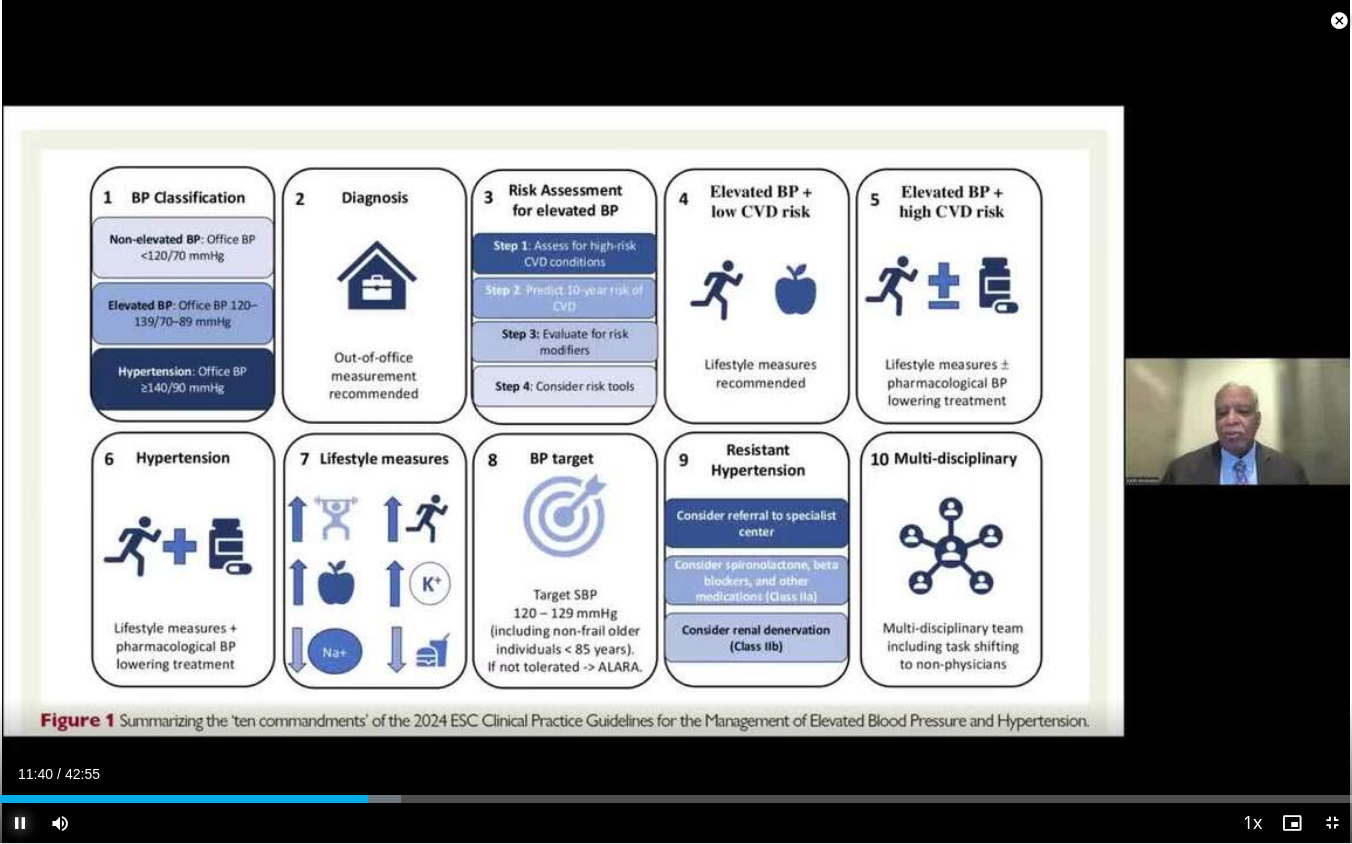 click at bounding box center (20, 823) 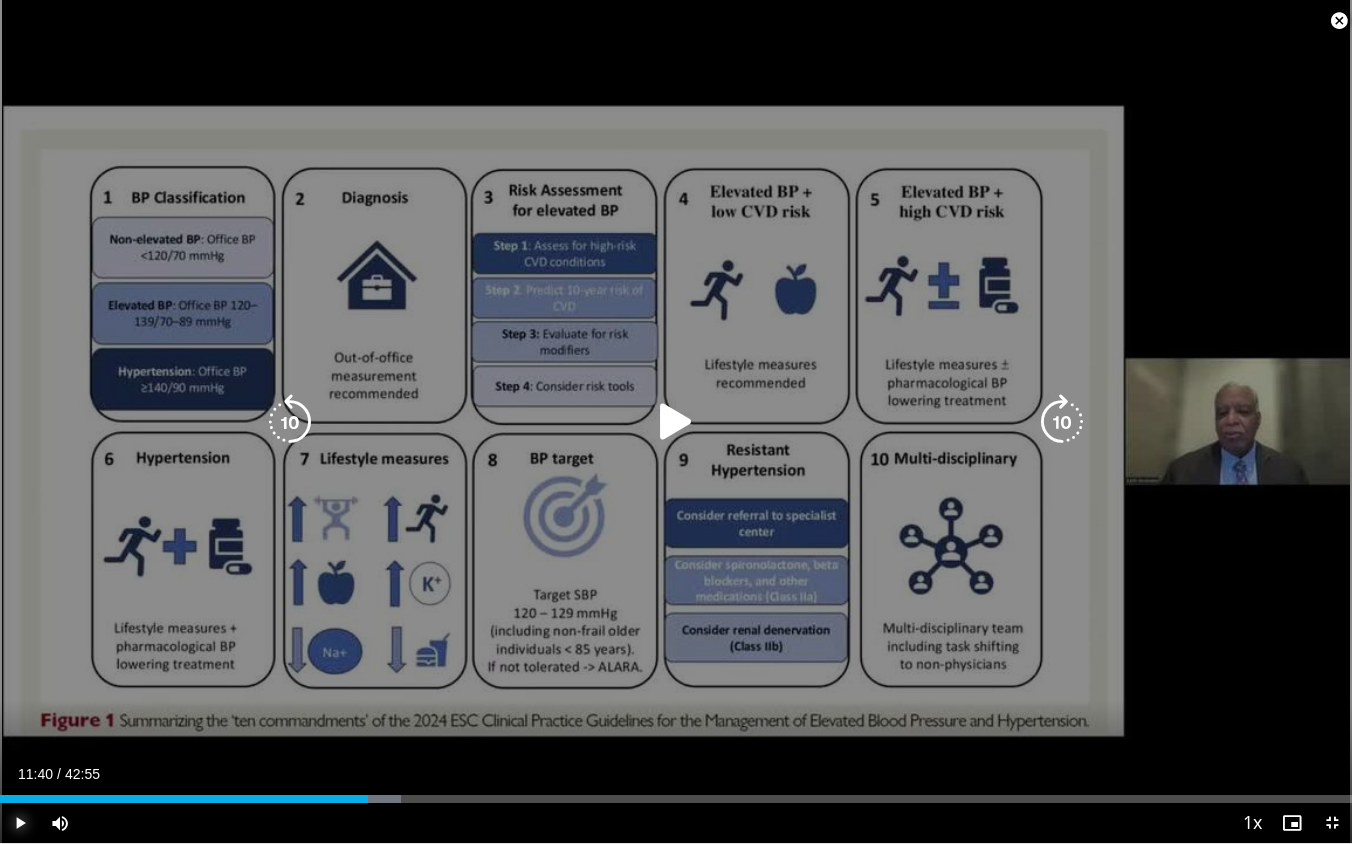 type 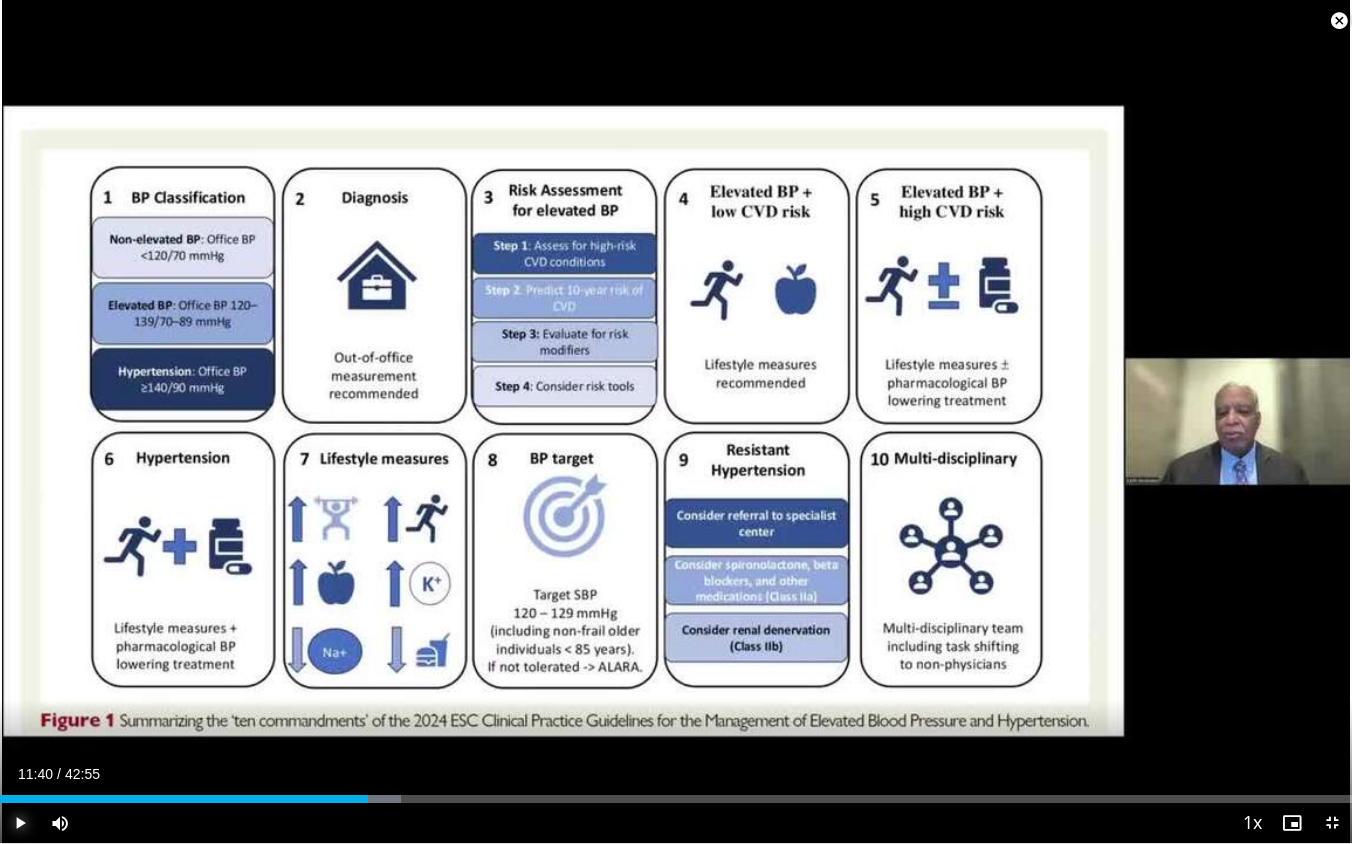 click at bounding box center (20, 823) 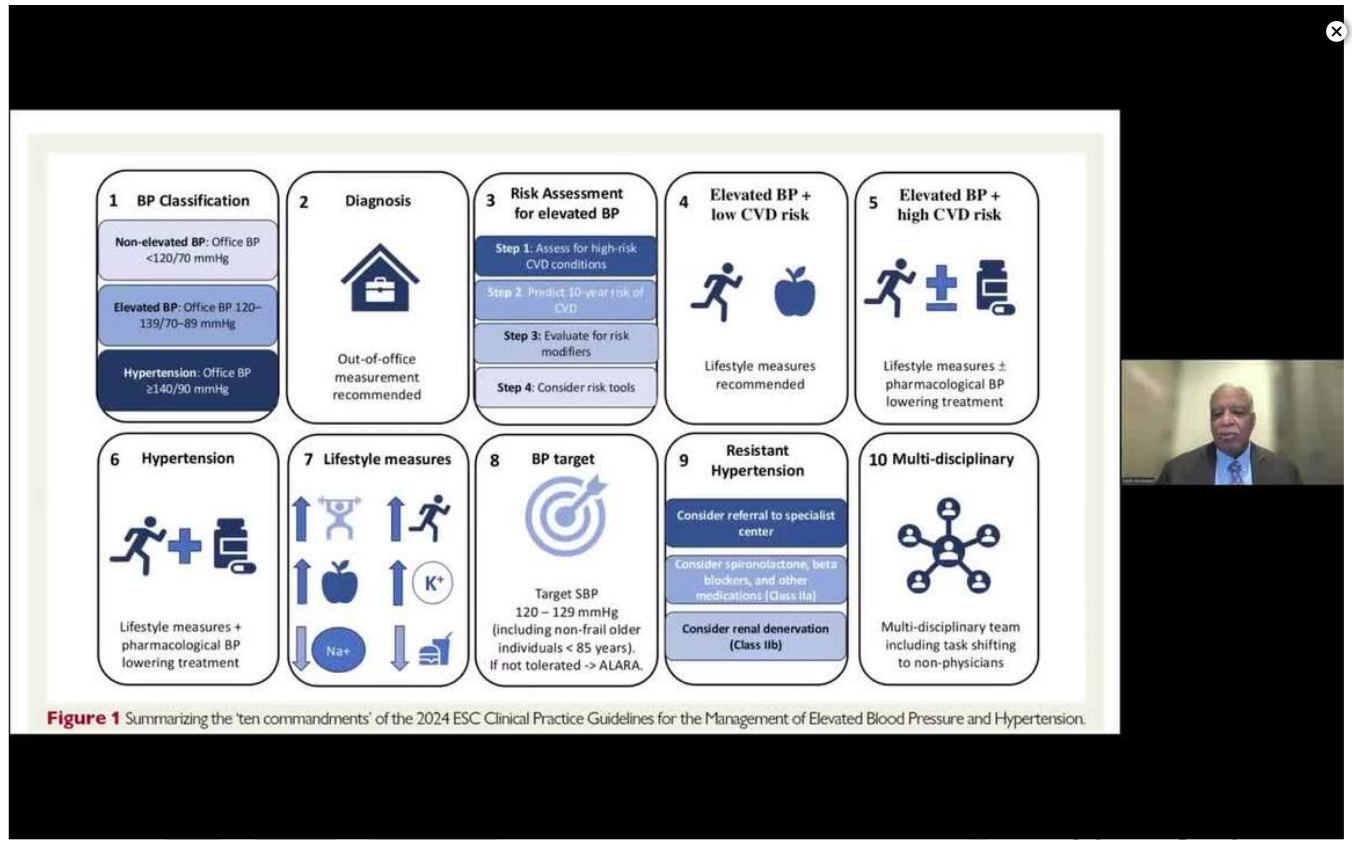 scroll, scrollTop: 0, scrollLeft: 0, axis: both 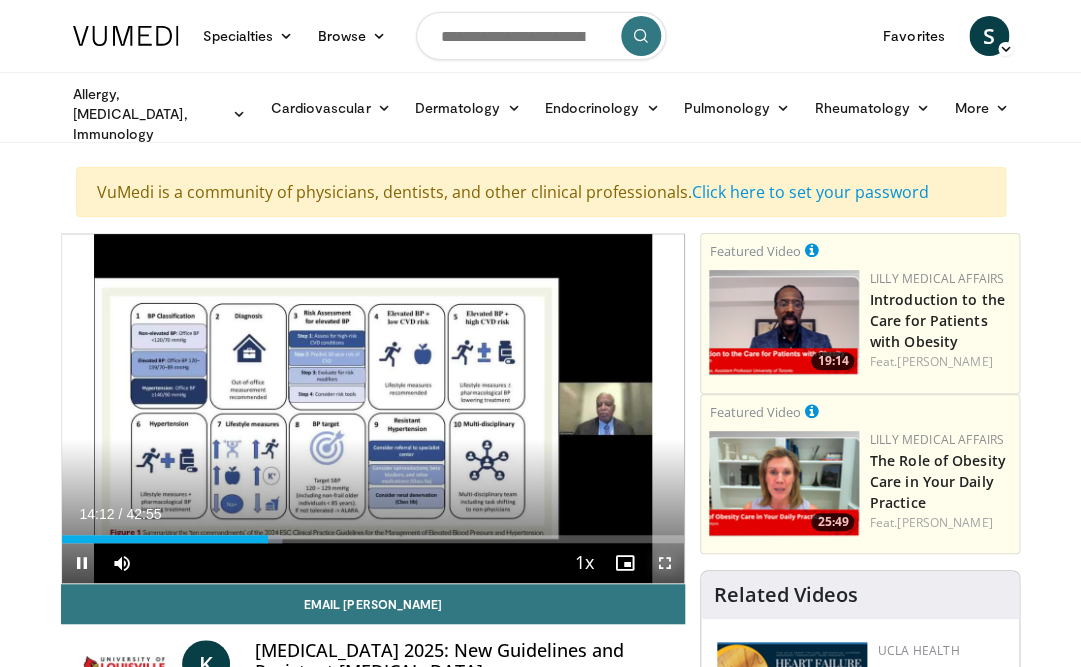 click at bounding box center [664, 563] 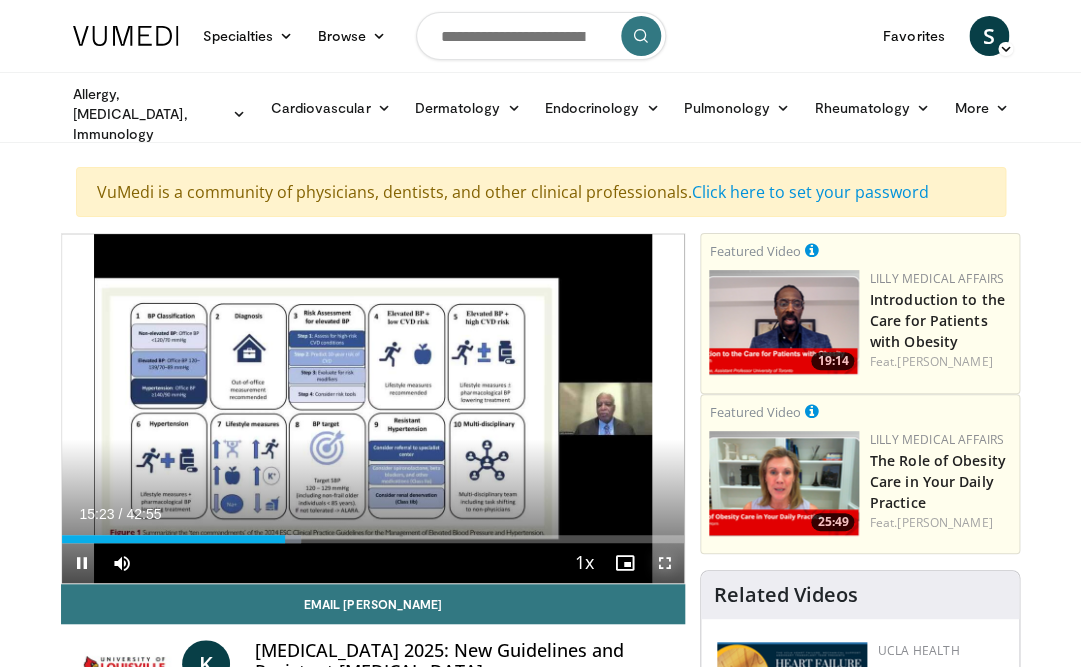 click at bounding box center (664, 563) 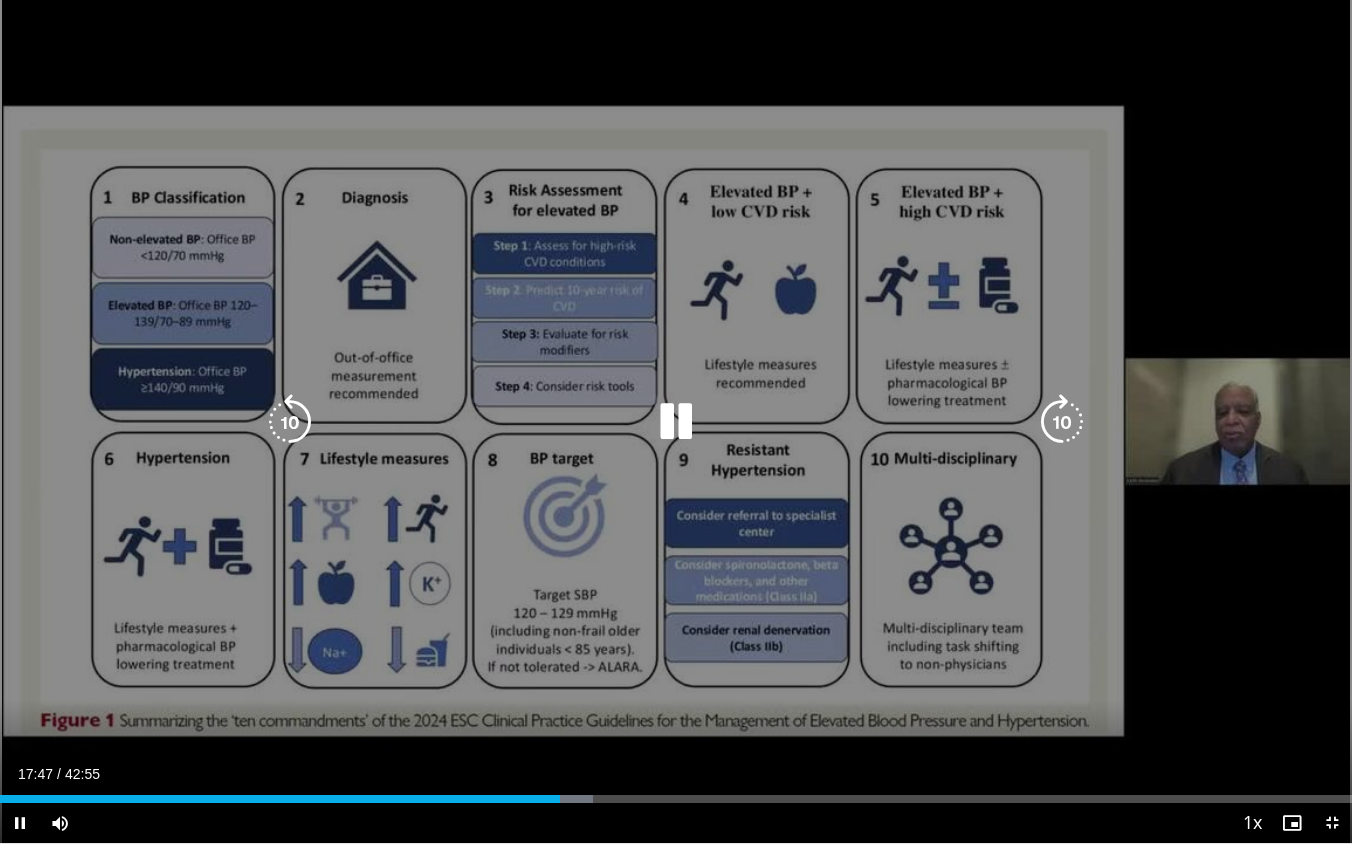 click at bounding box center (1062, 422) 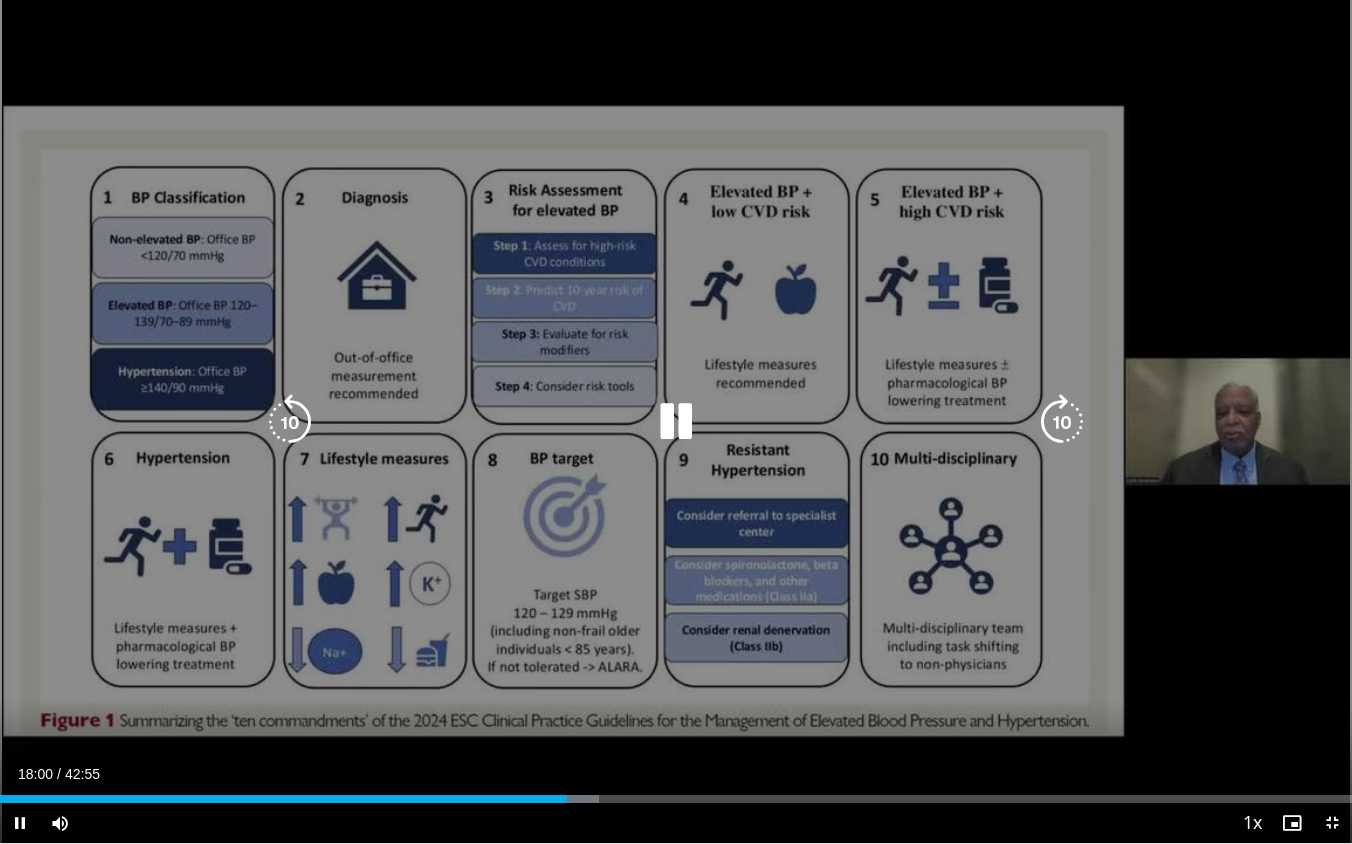 click at bounding box center [1062, 422] 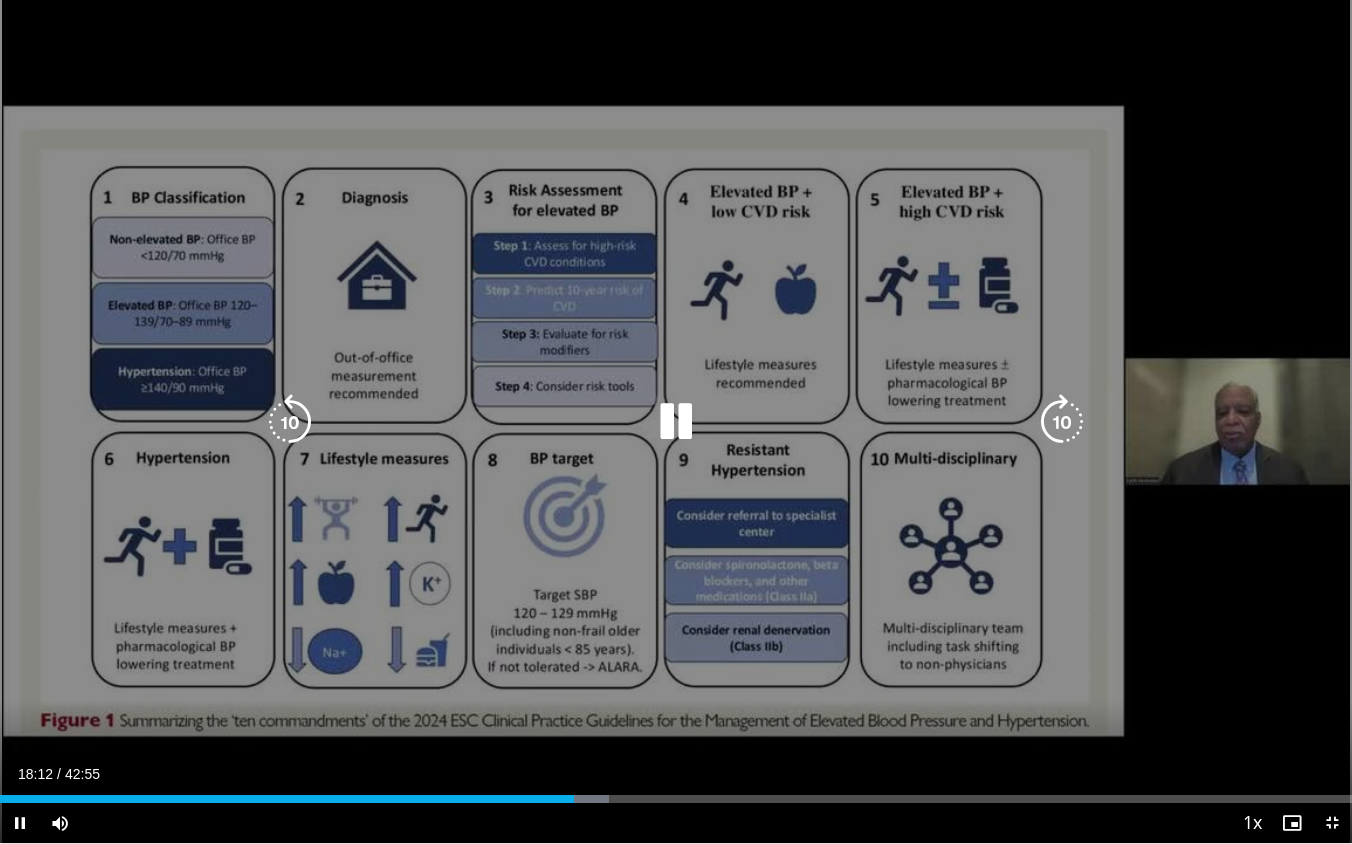 click at bounding box center (1062, 422) 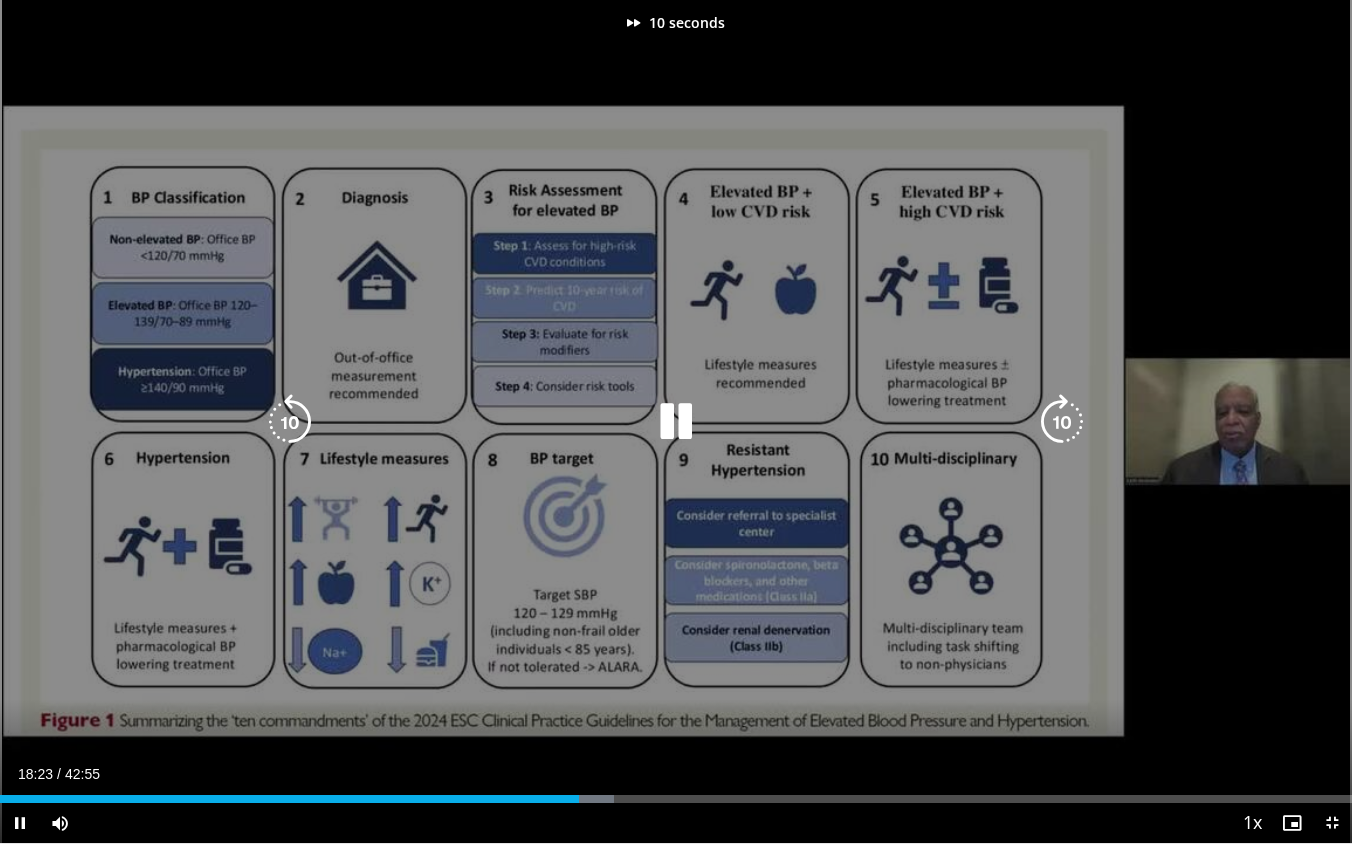 click at bounding box center (1062, 422) 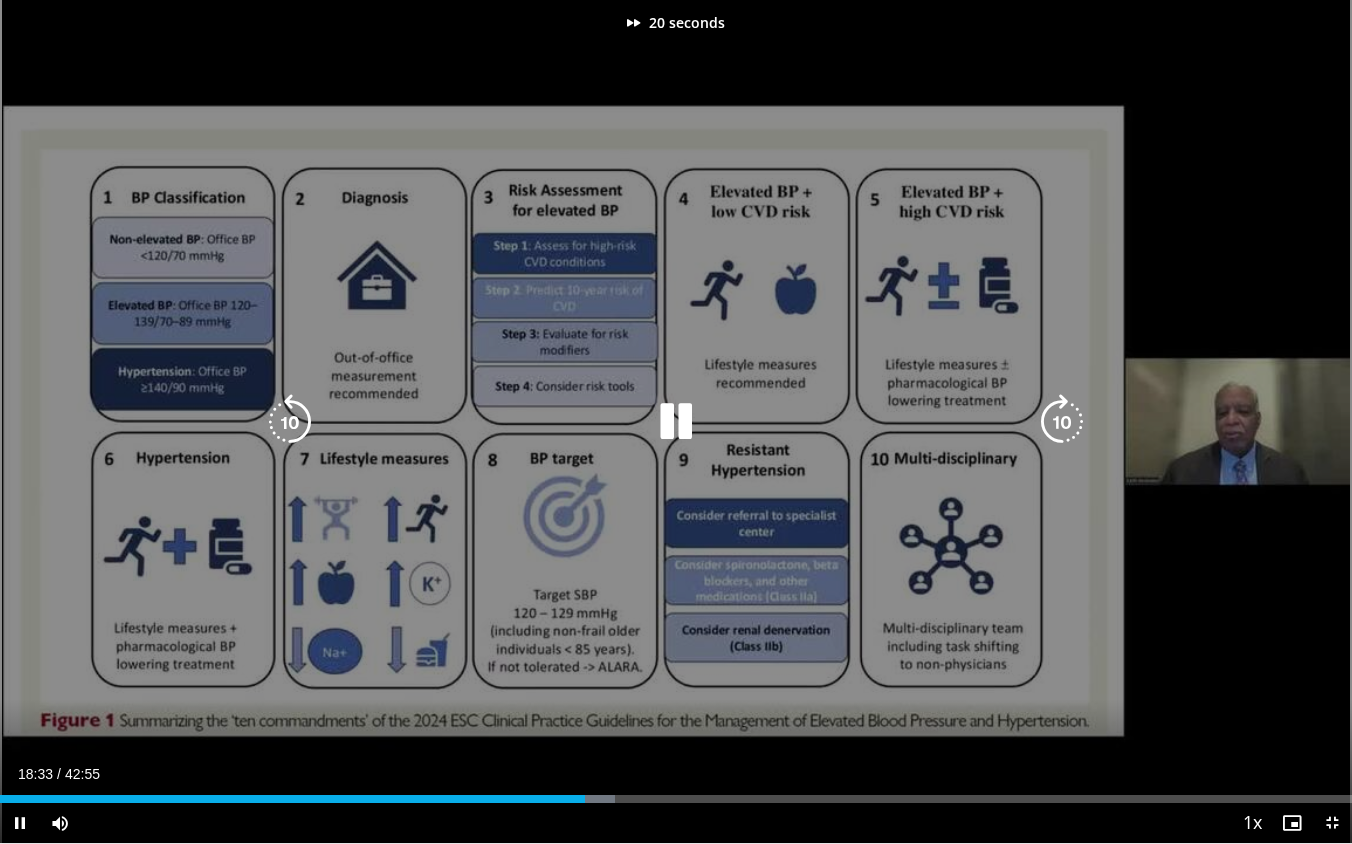 click at bounding box center [1062, 422] 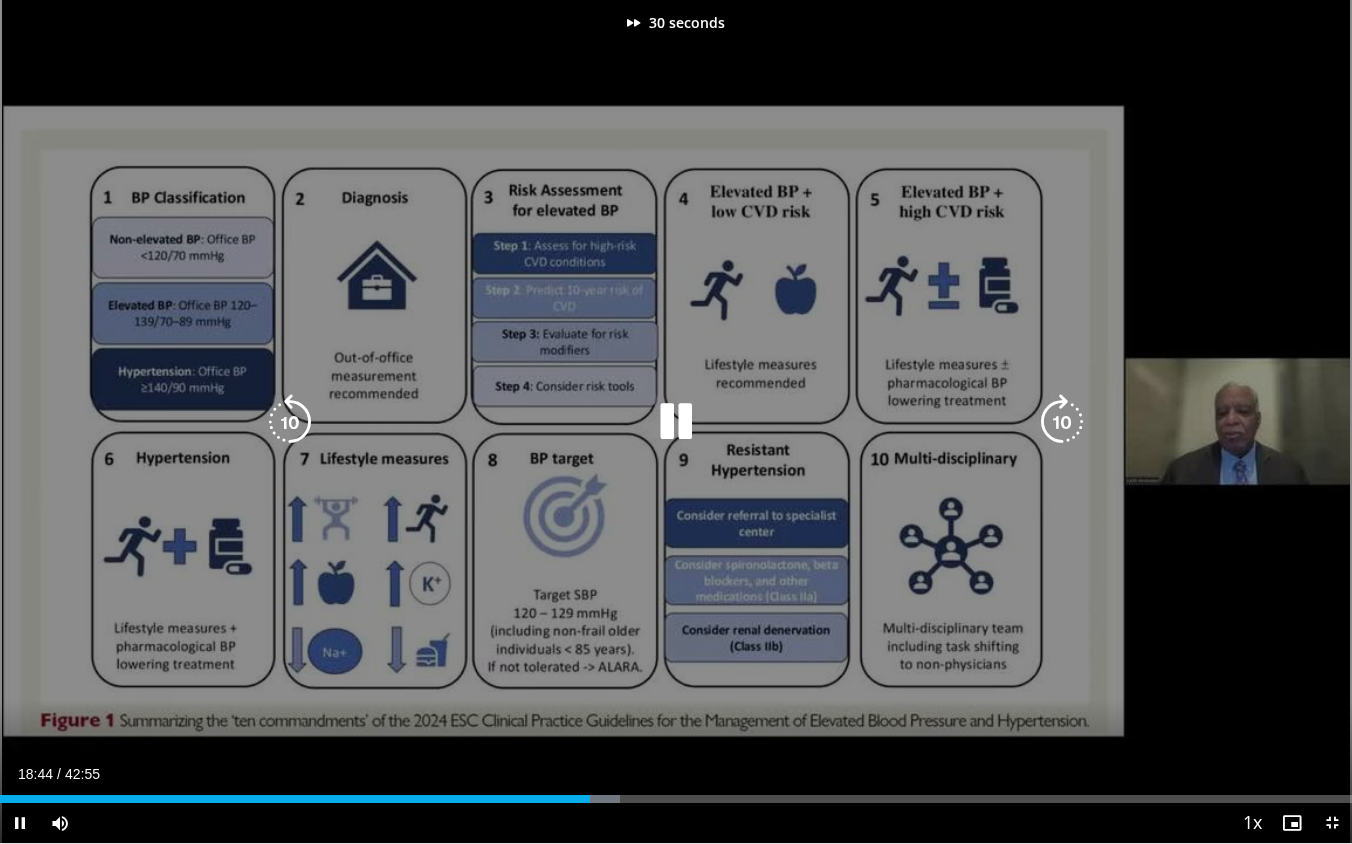 click at bounding box center (1062, 422) 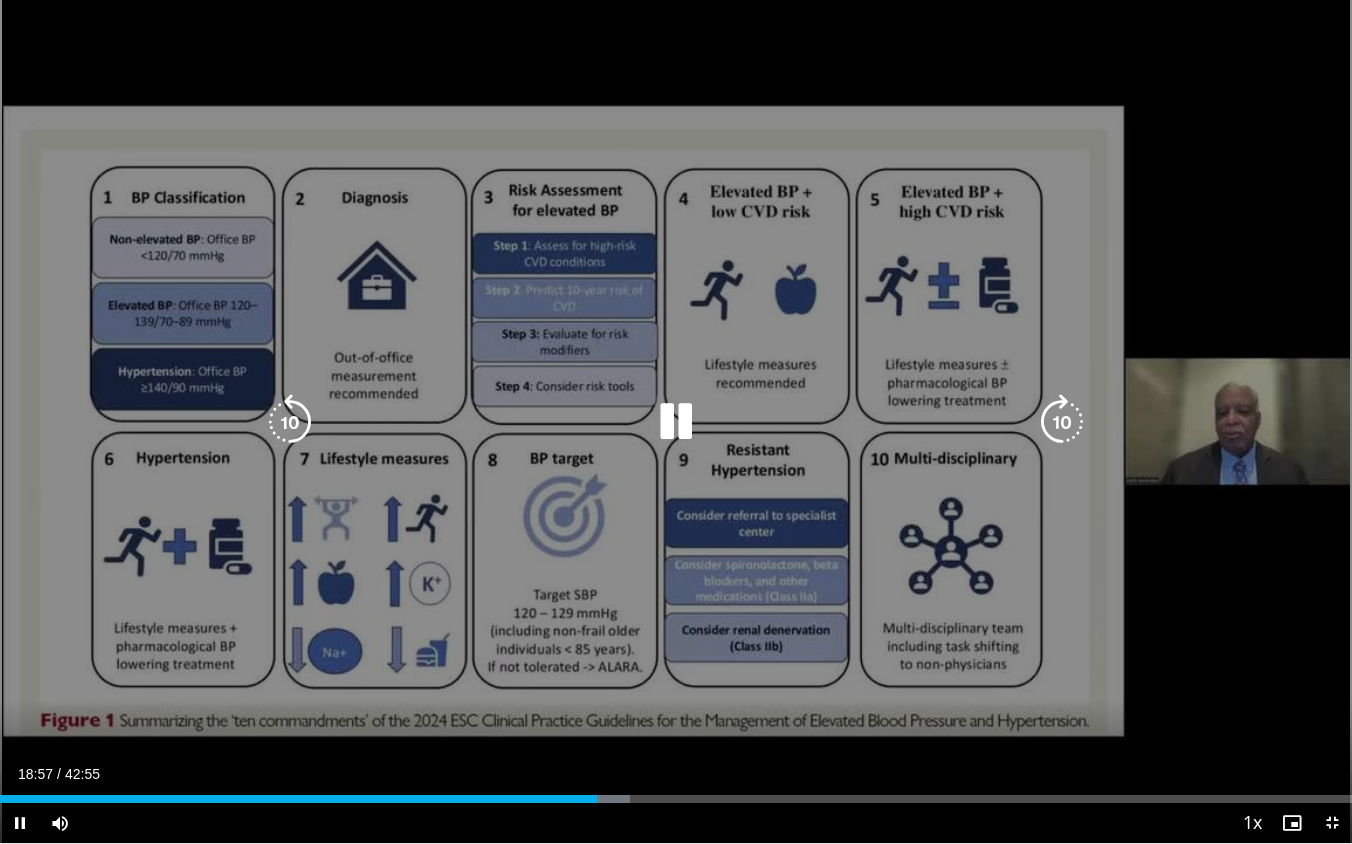 click at bounding box center (1062, 422) 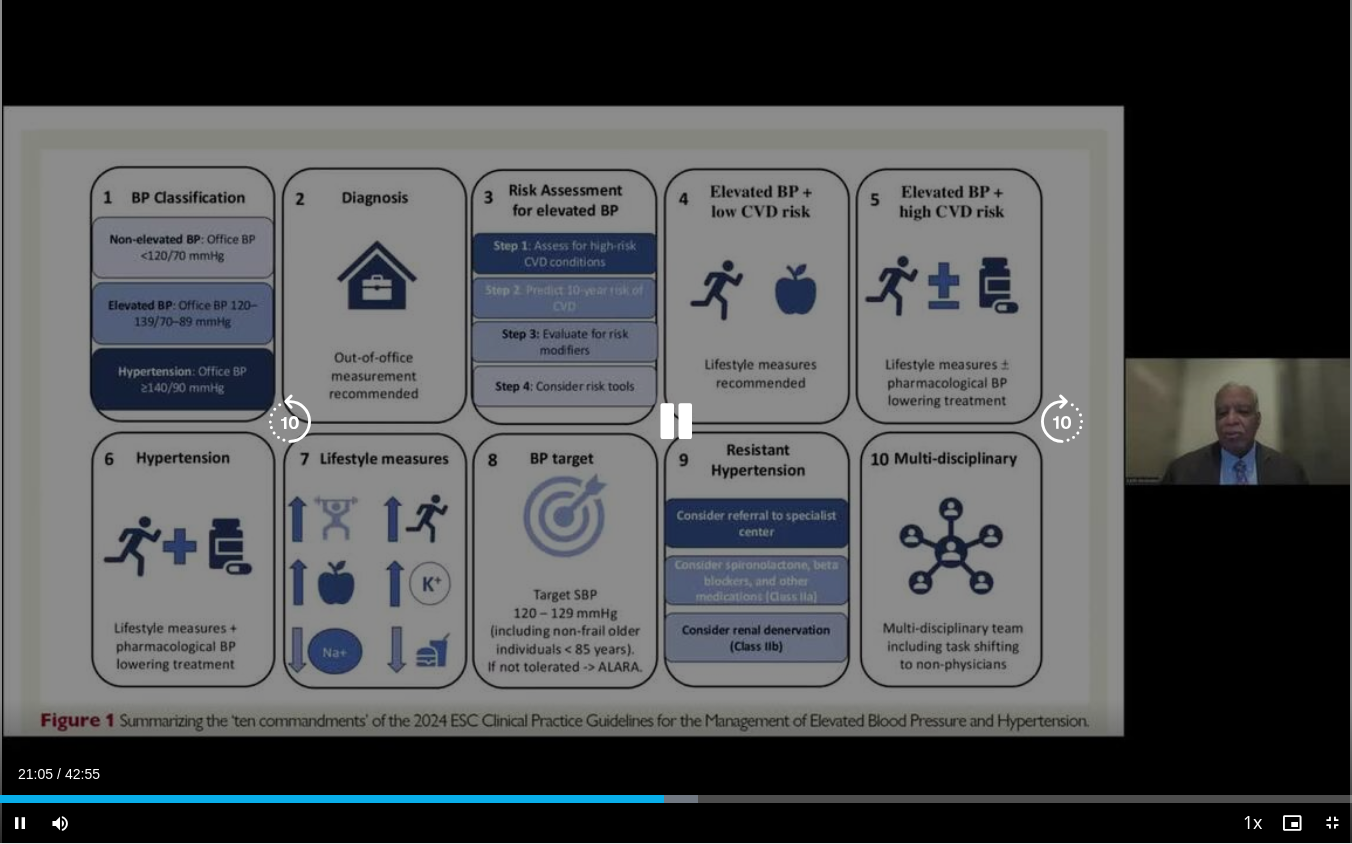 click at bounding box center (290, 422) 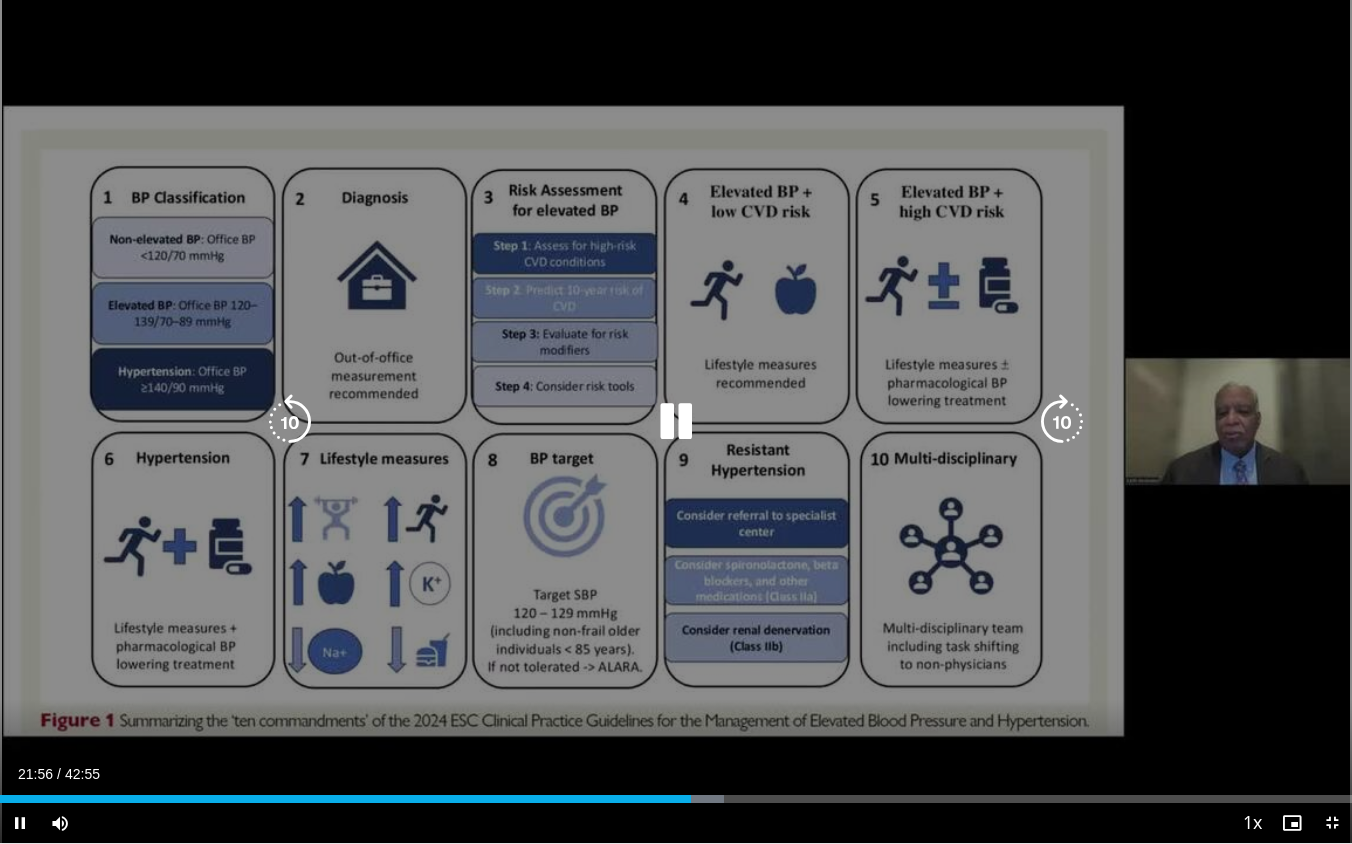 click at bounding box center [676, 422] 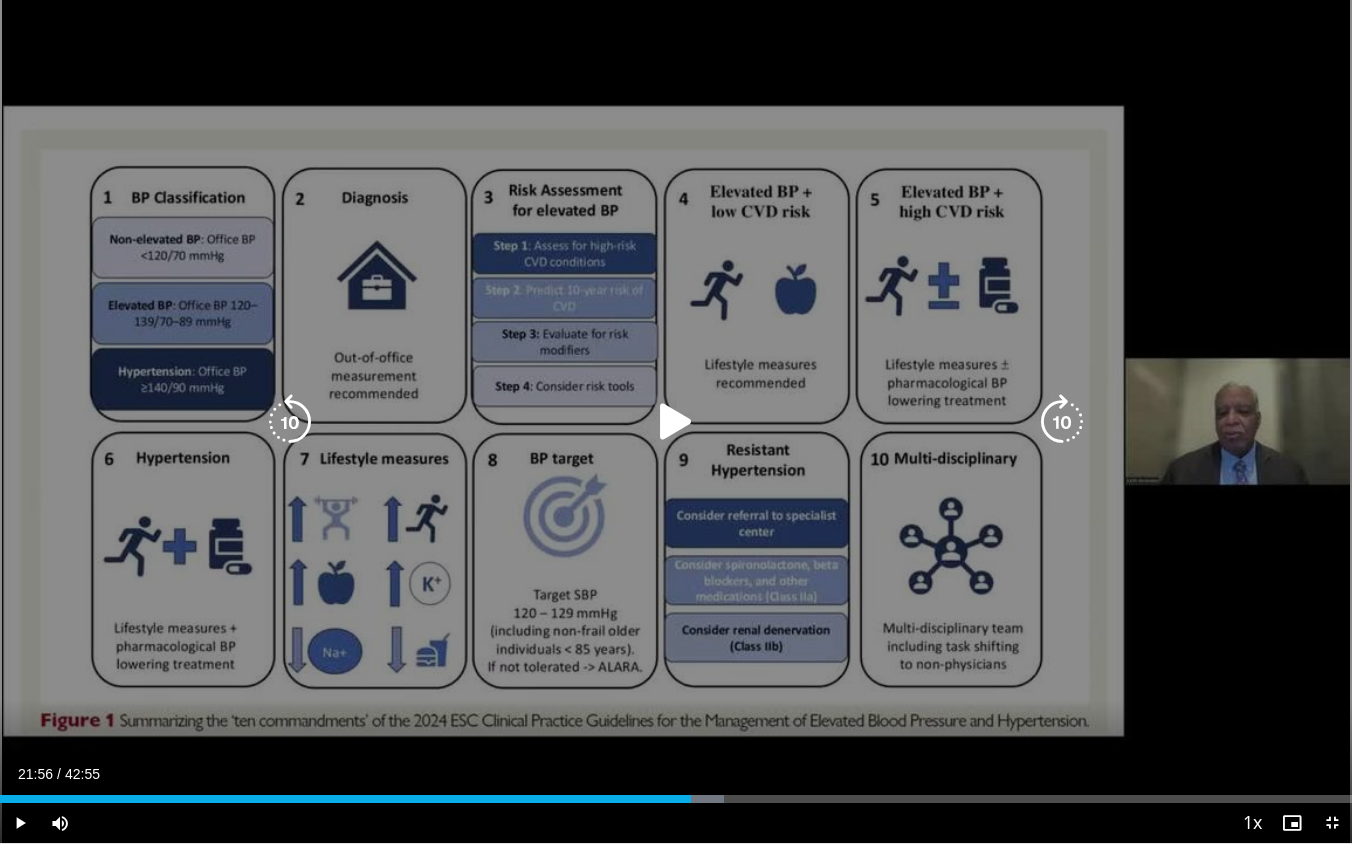 type 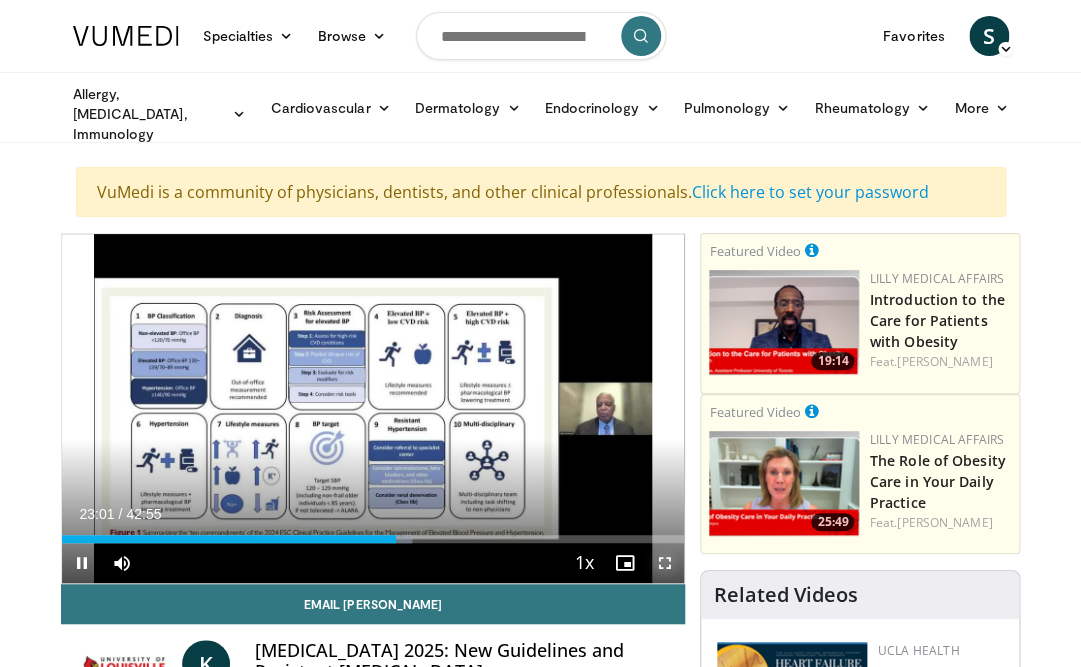 click at bounding box center (664, 563) 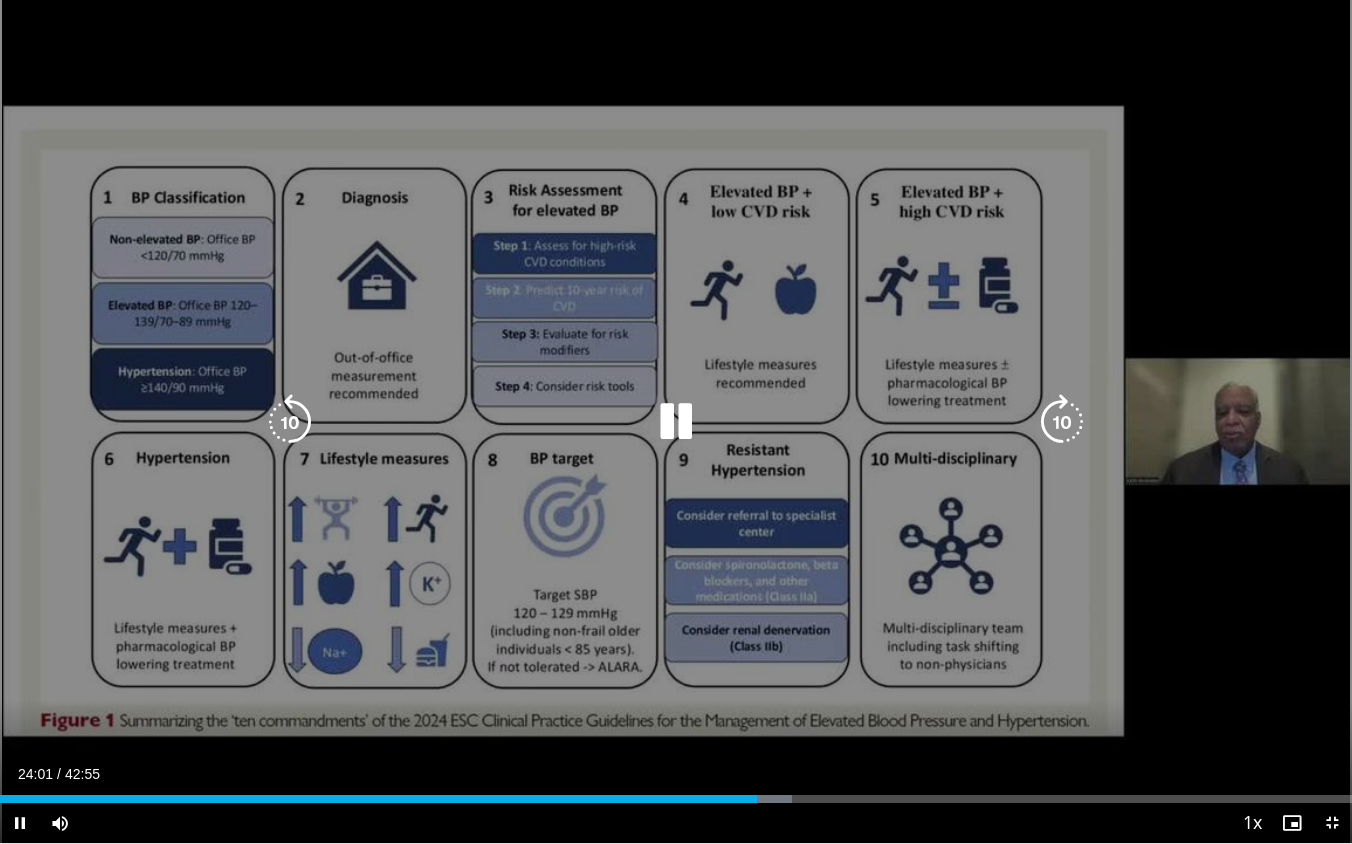 click at bounding box center (1062, 422) 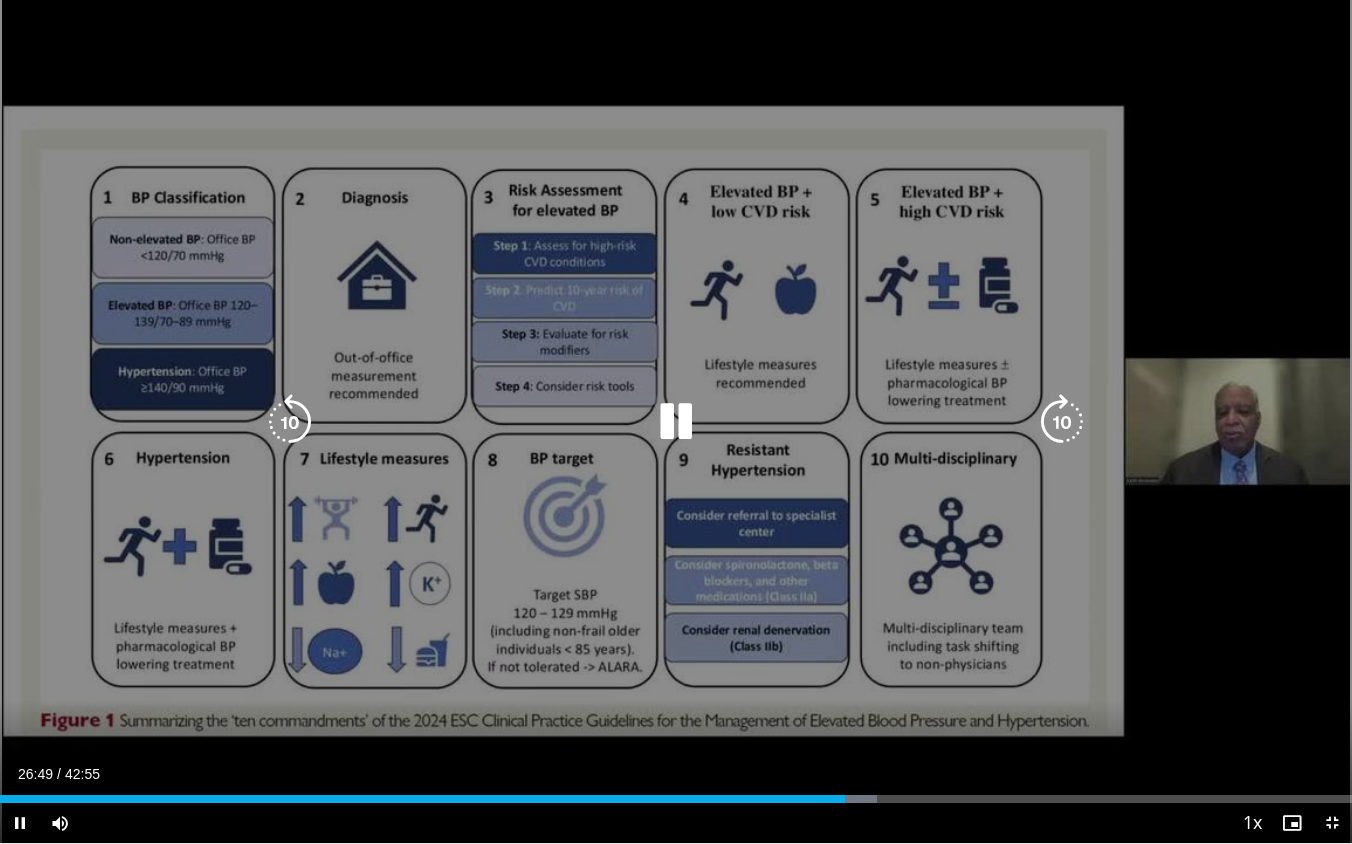 click at bounding box center (1062, 422) 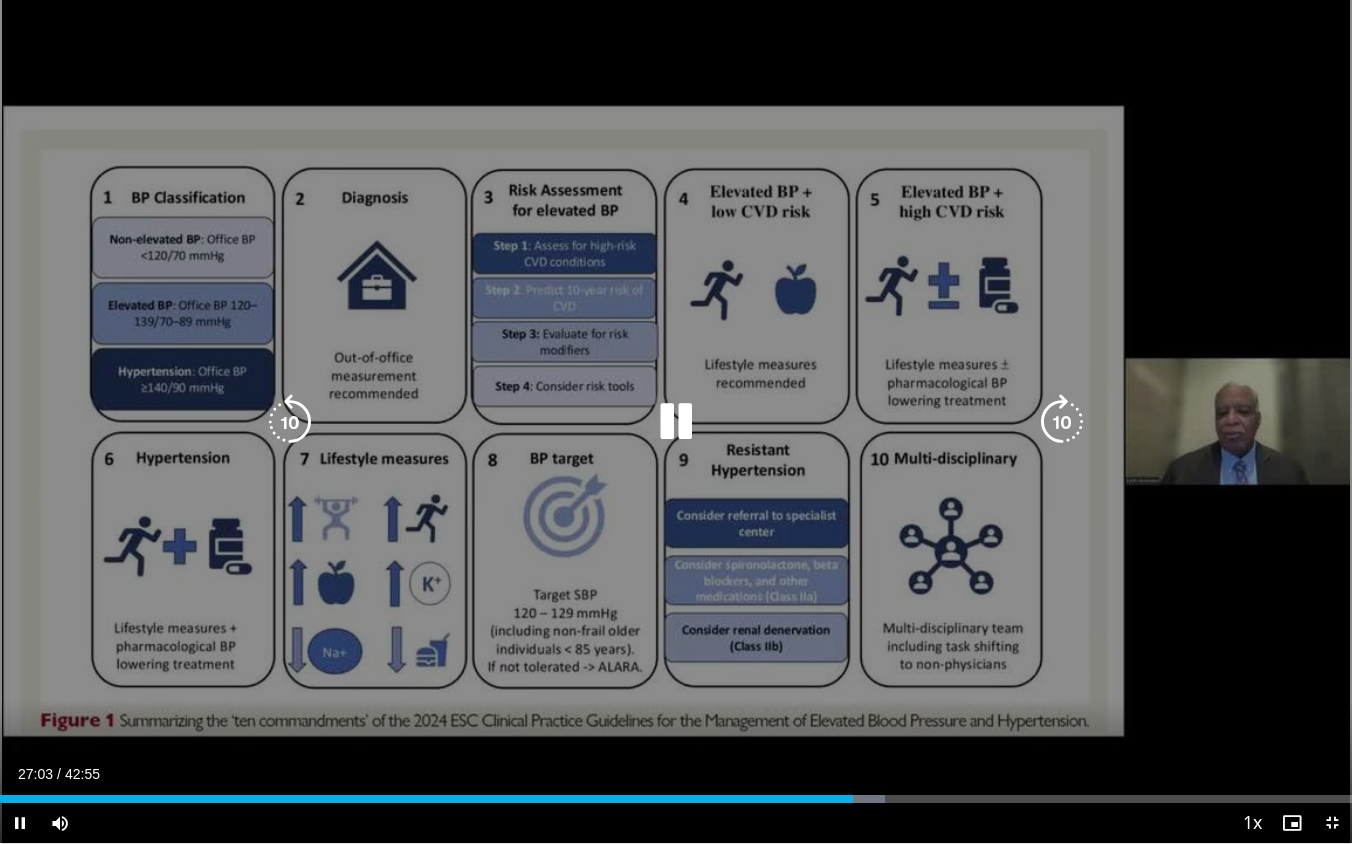 click at bounding box center [1062, 422] 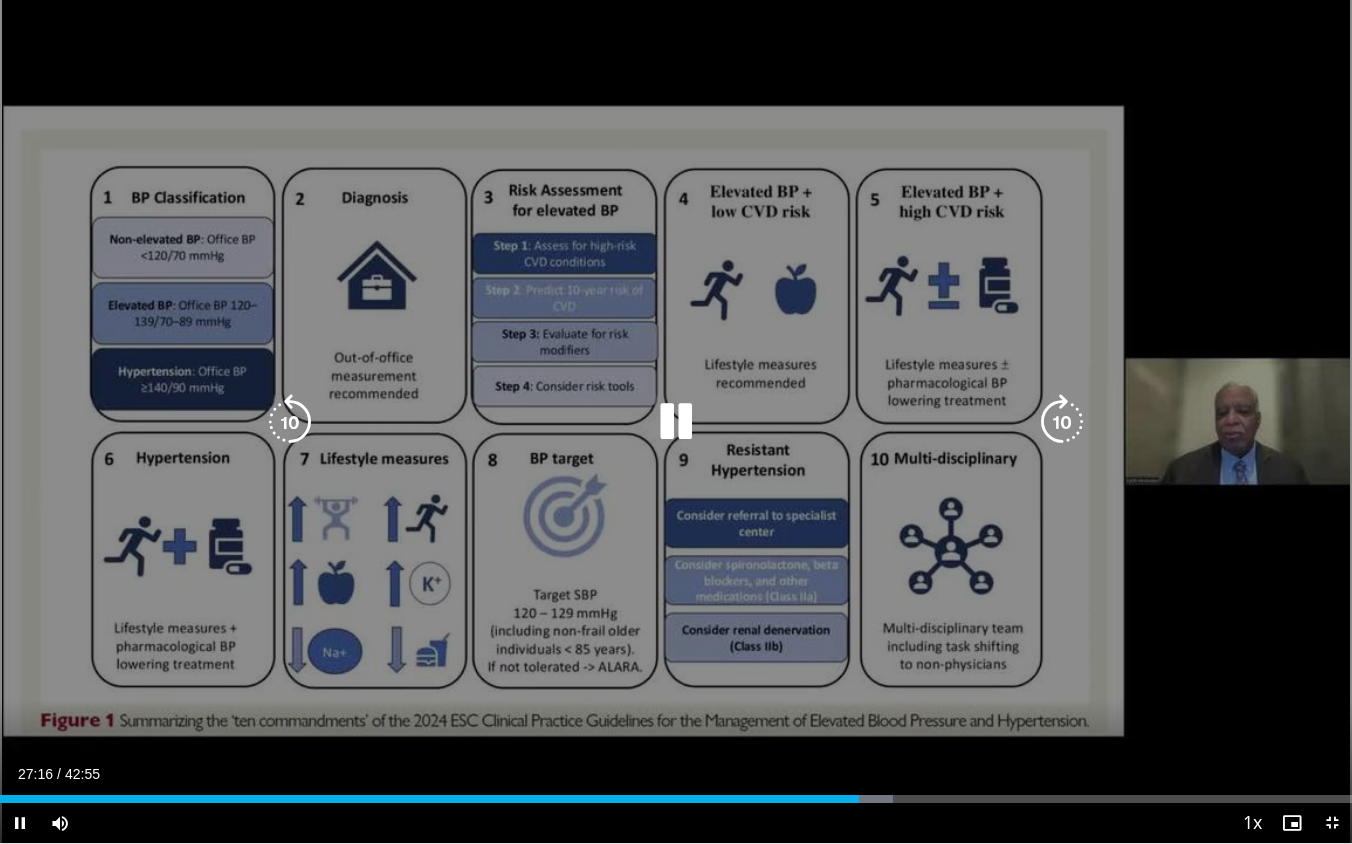 click at bounding box center [1062, 422] 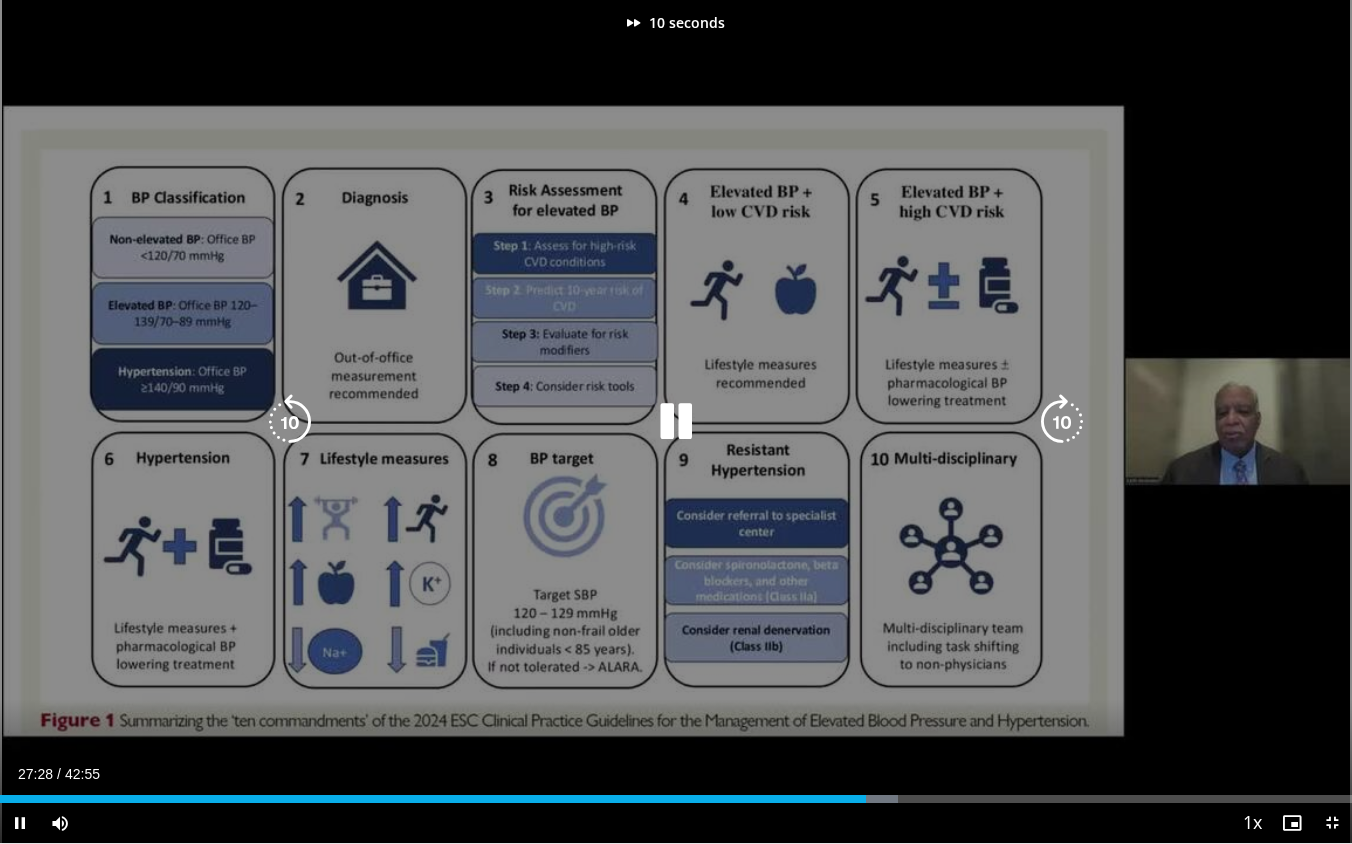 click at bounding box center (1062, 422) 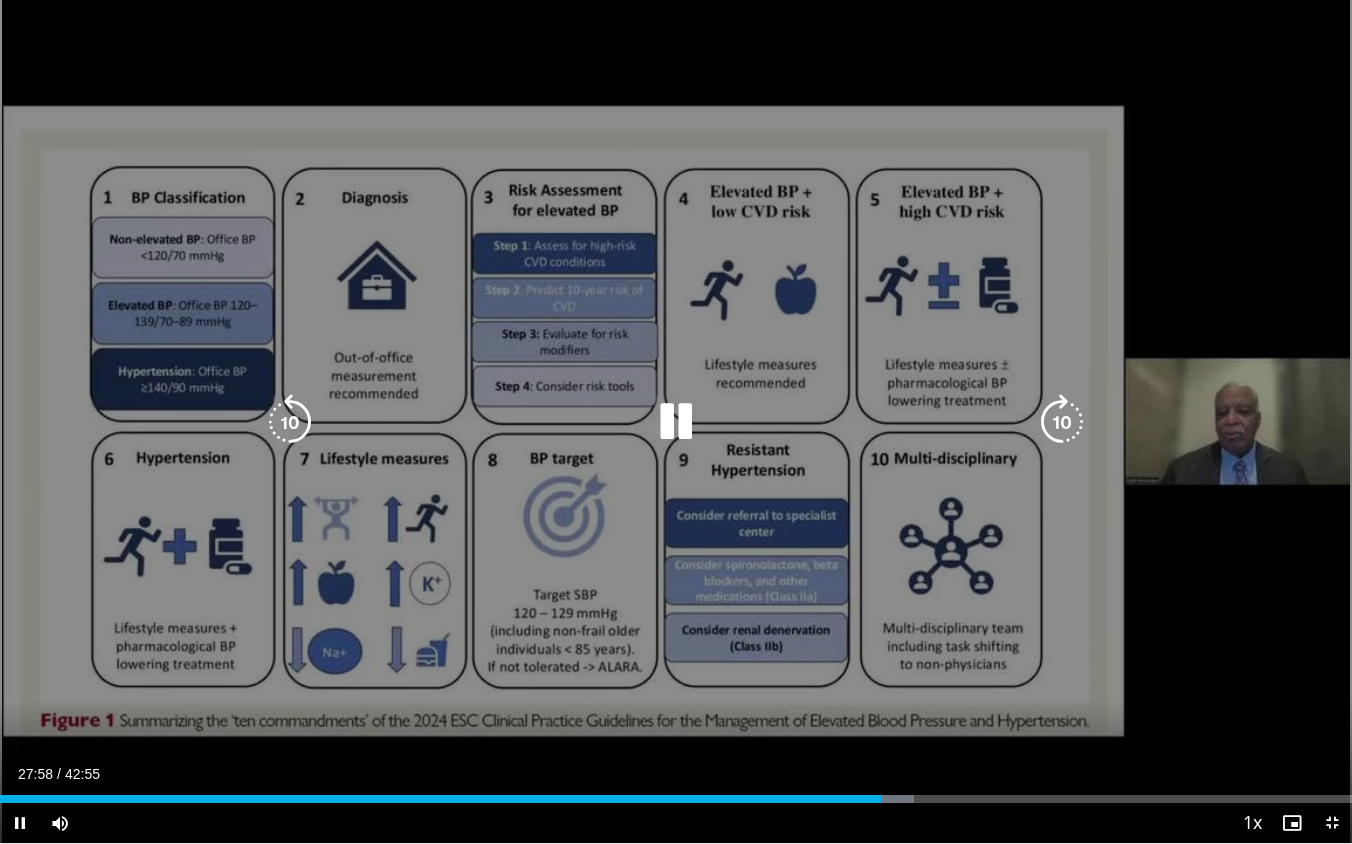 click at bounding box center (1062, 422) 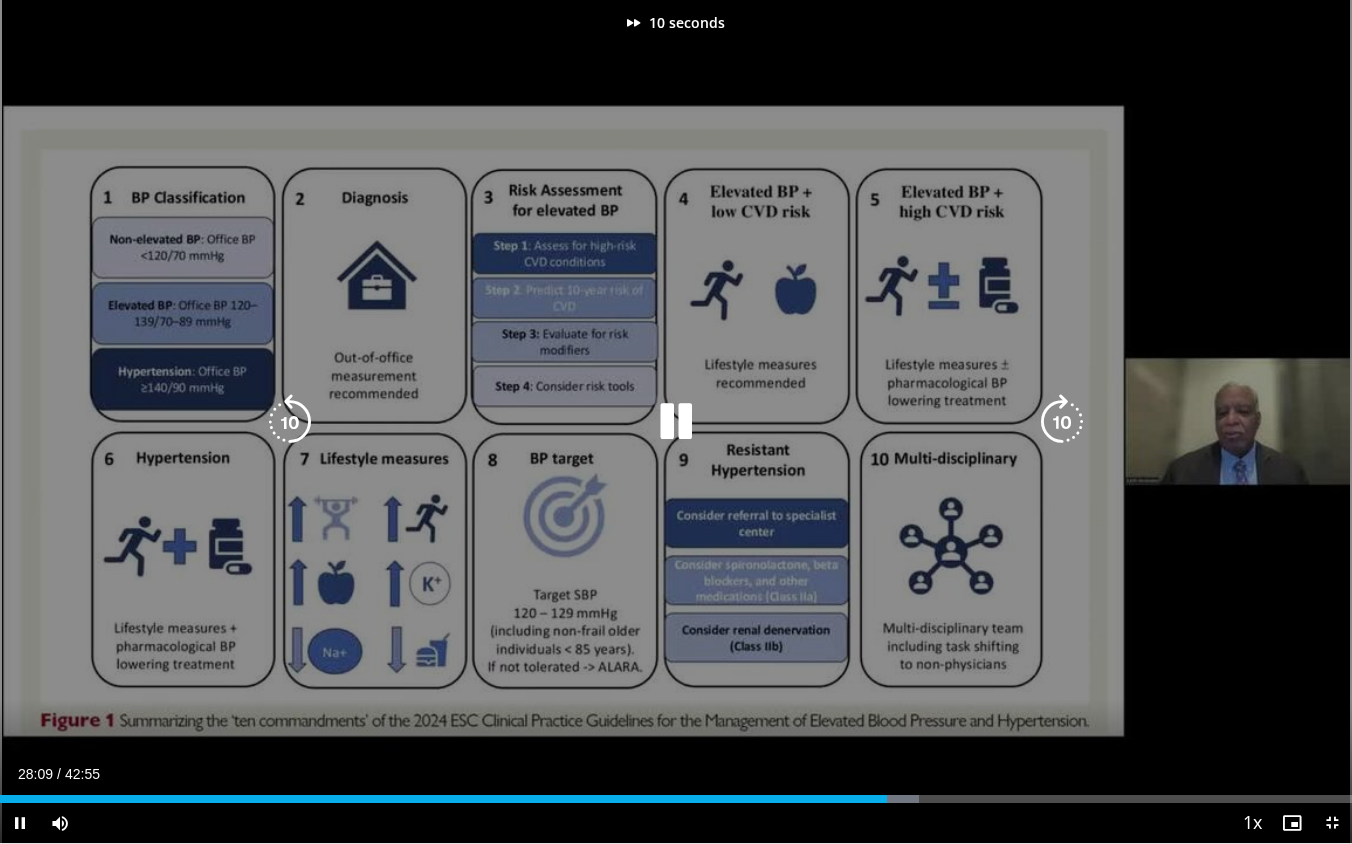 click at bounding box center (1062, 422) 